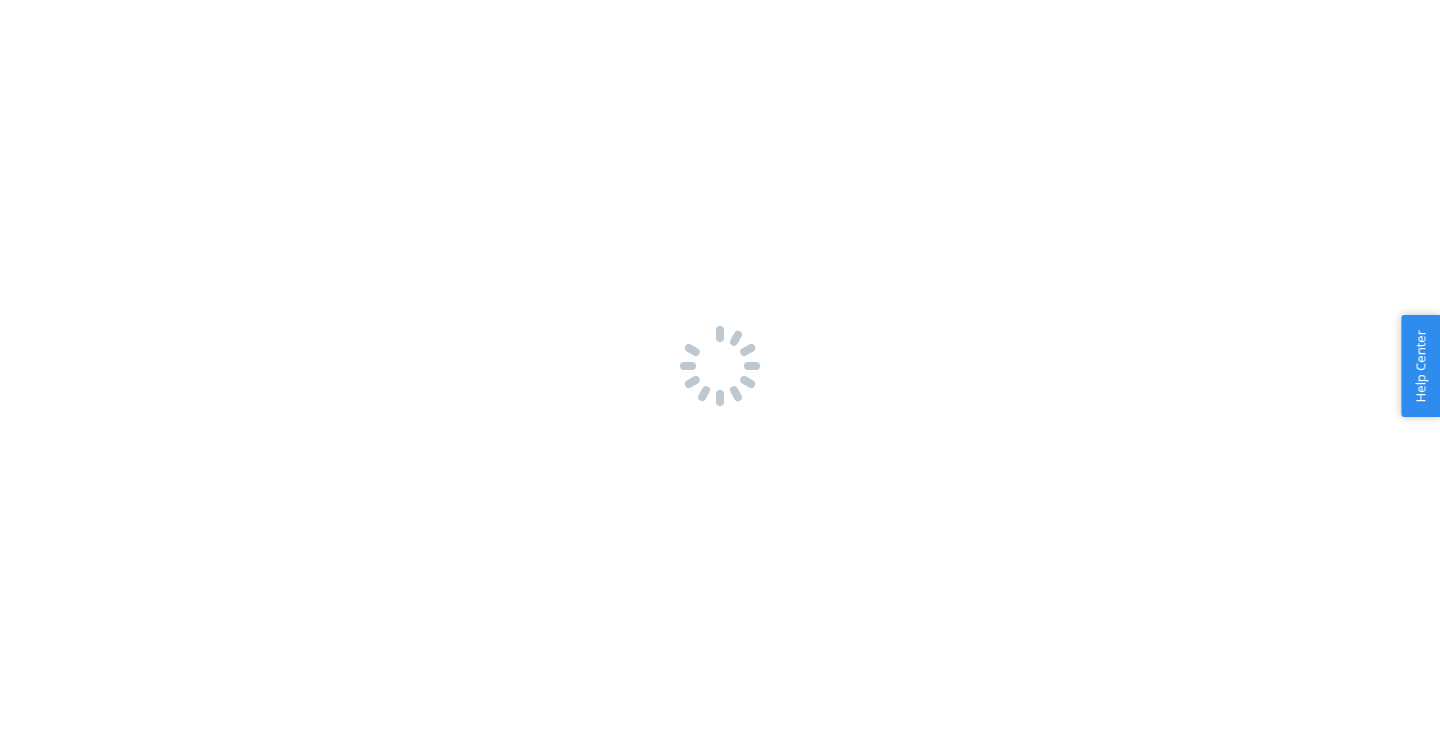scroll, scrollTop: 0, scrollLeft: 0, axis: both 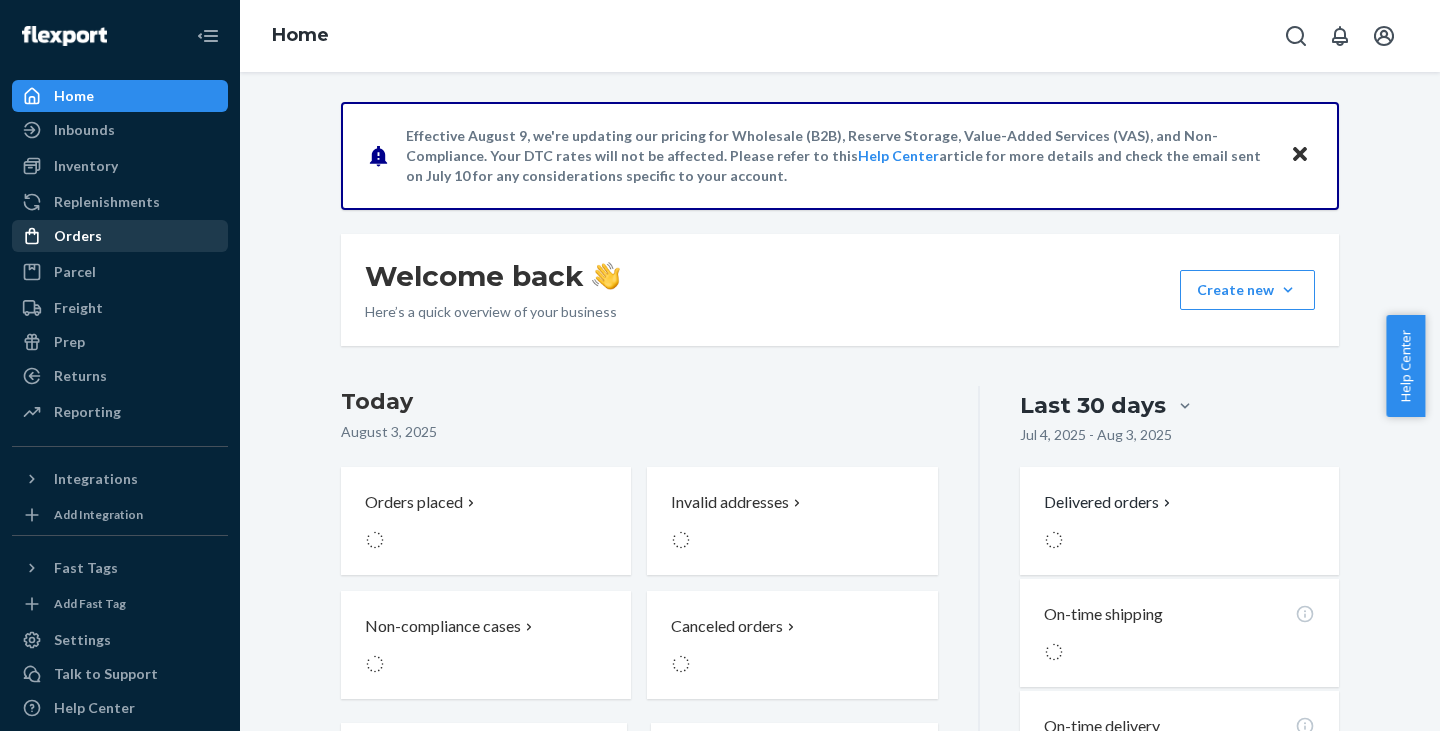 click on "Orders" at bounding box center [78, 236] 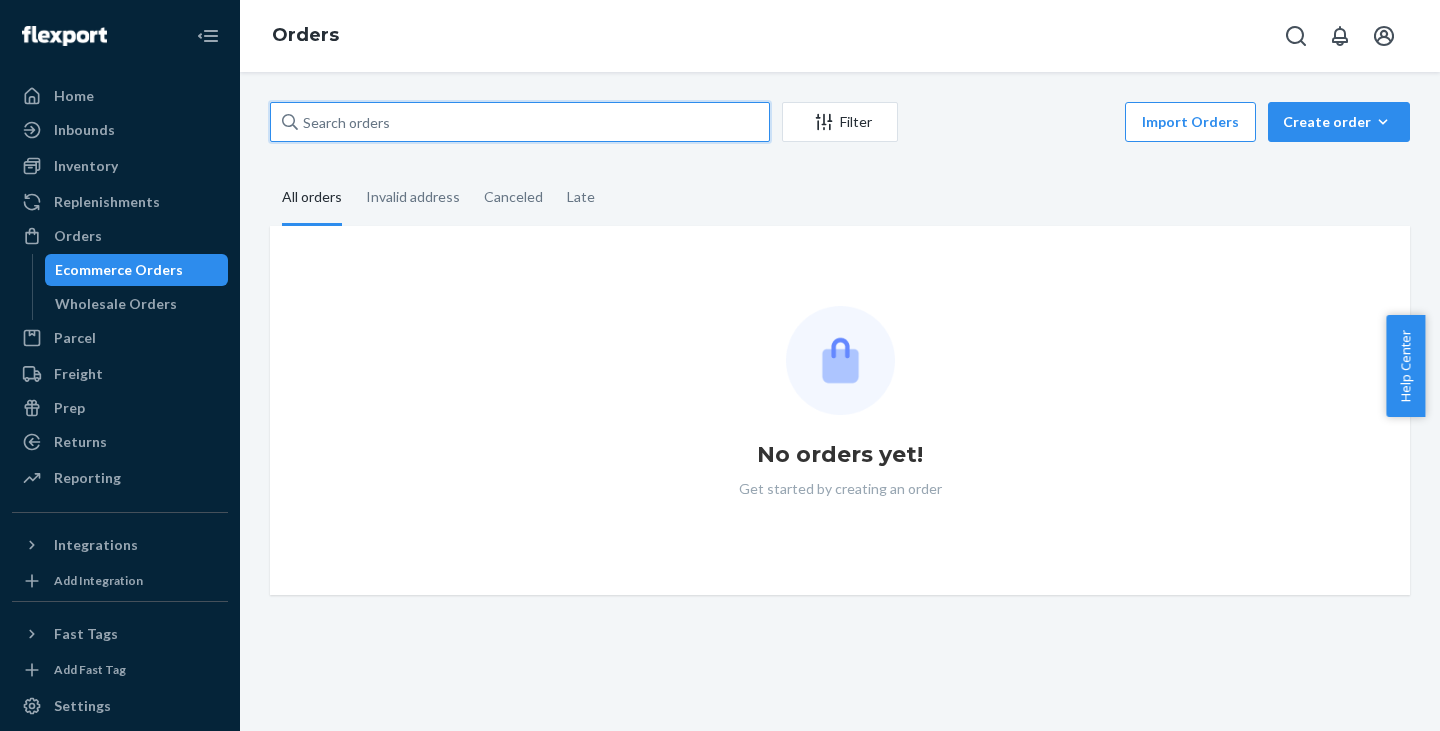 click at bounding box center [520, 122] 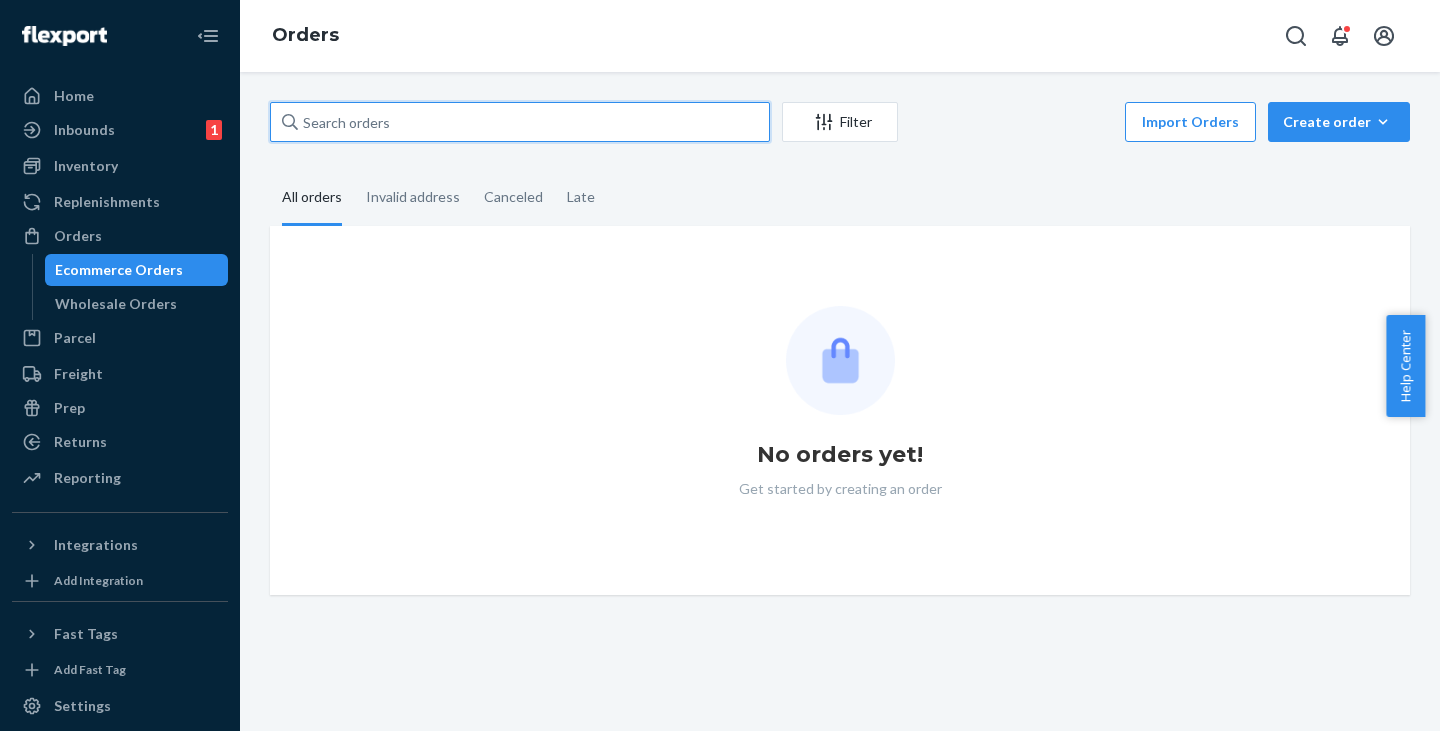 paste on "[LAST], [FIRST] [INITIAL]" 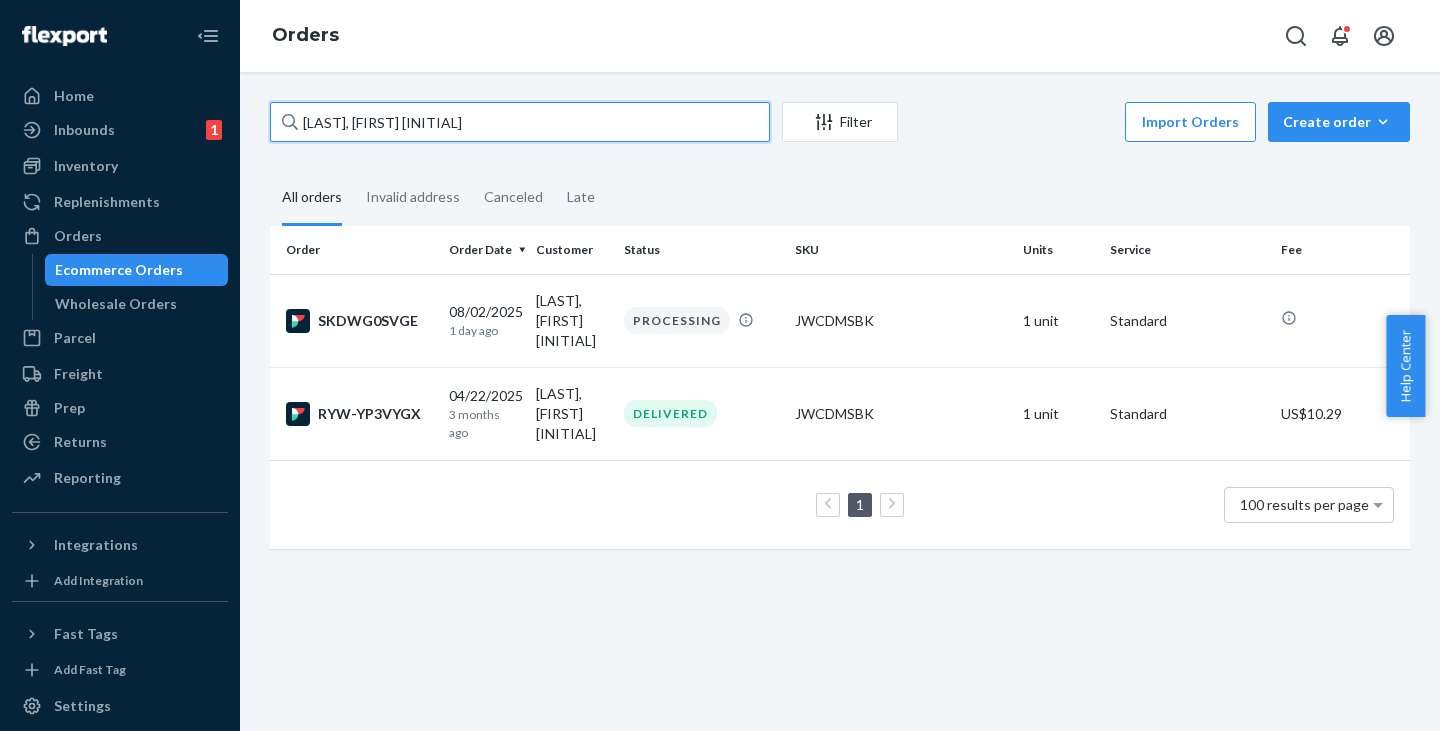 drag, startPoint x: 460, startPoint y: 117, endPoint x: 319, endPoint y: 117, distance: 141 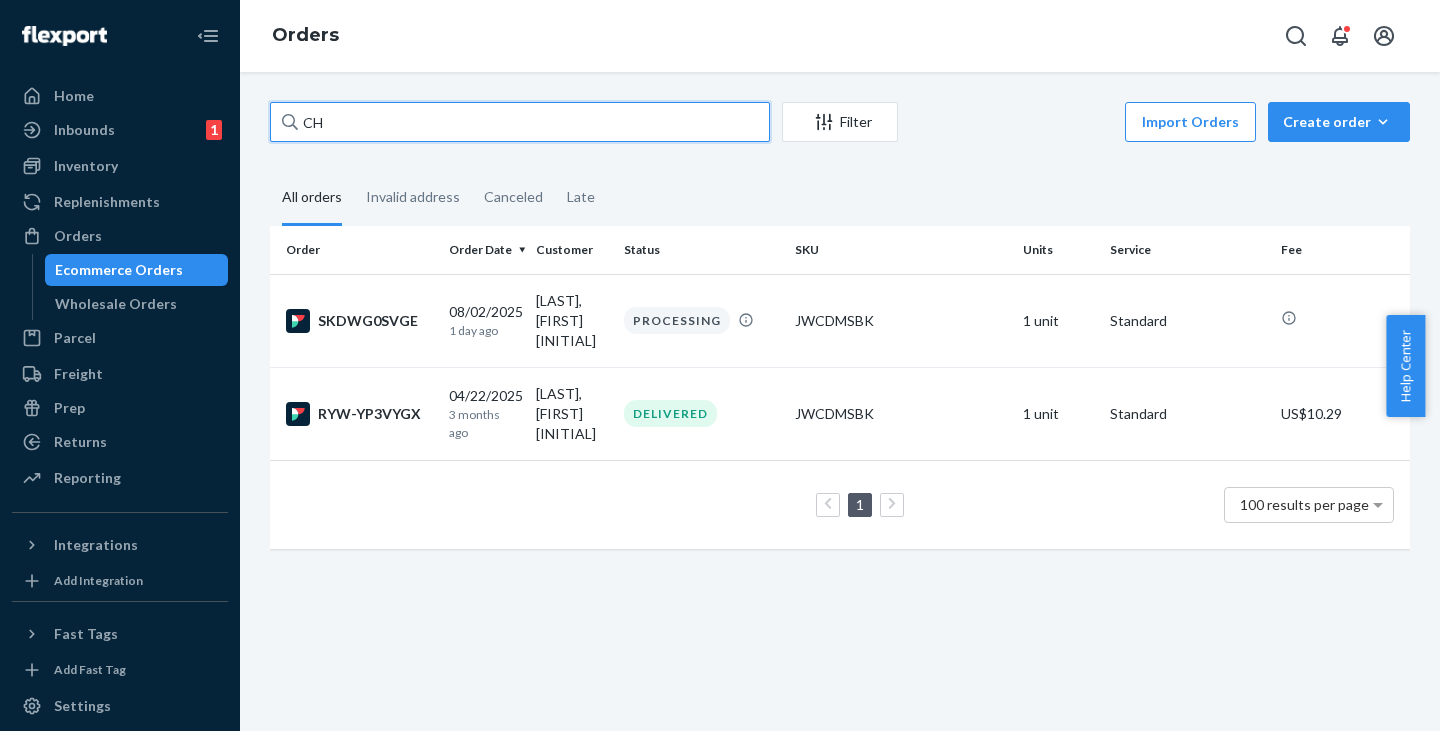 type on "C" 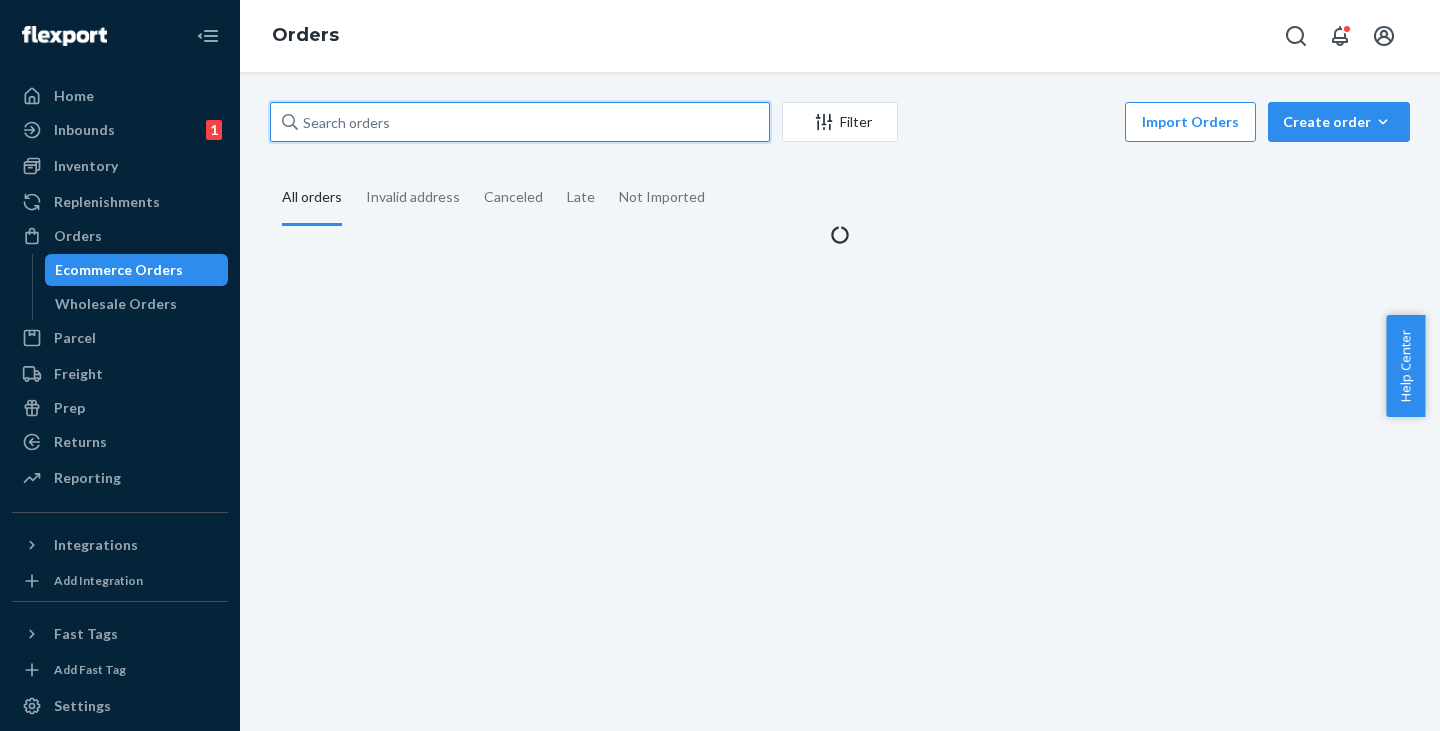 paste on "[FIRST] [LAST]" 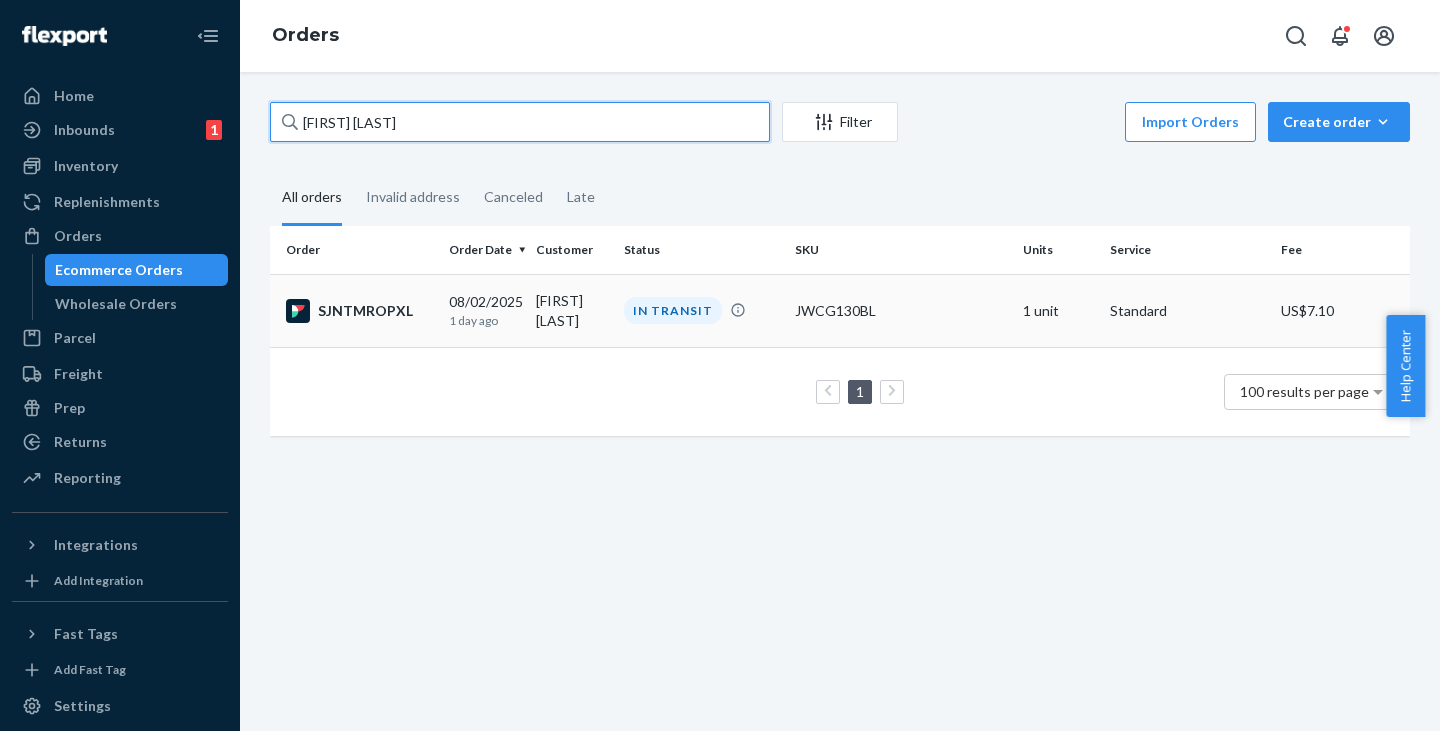 type on "[FIRST] [LAST]" 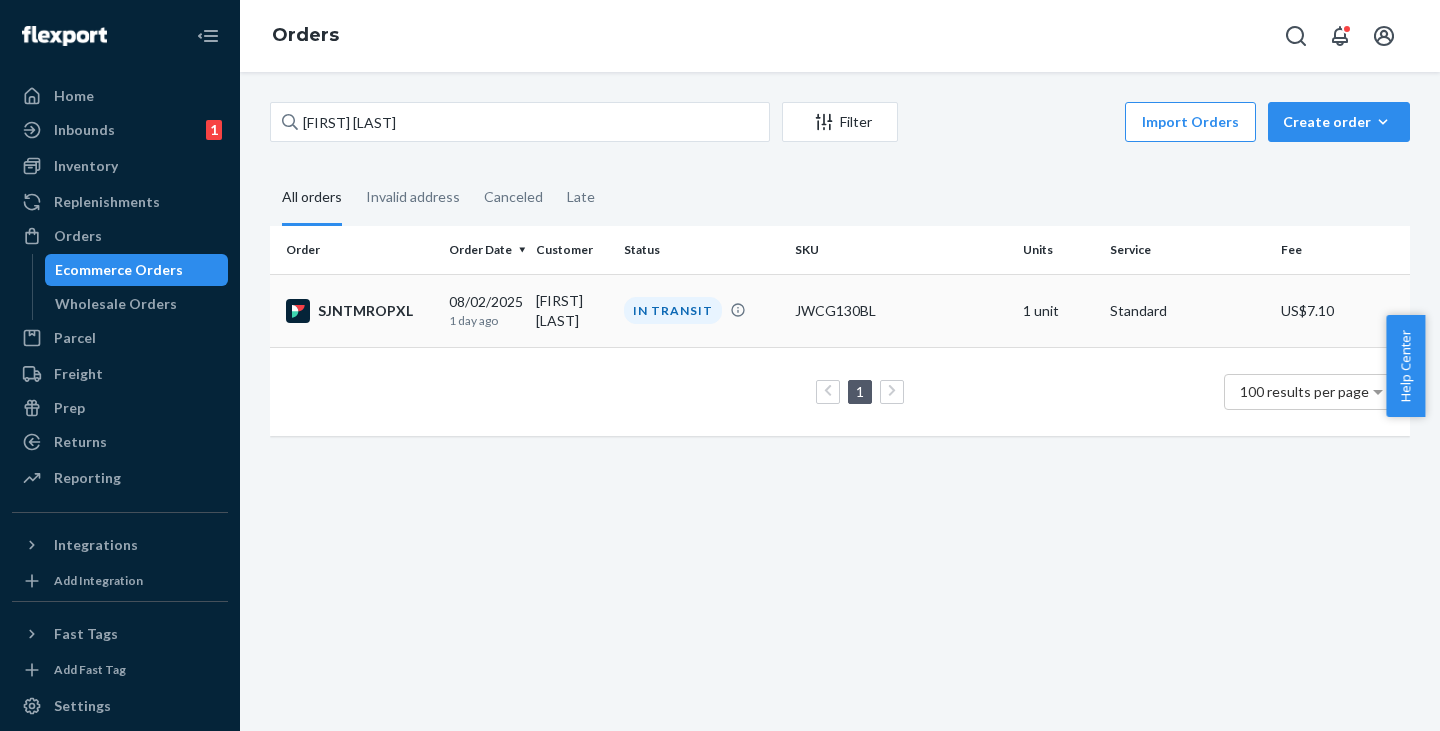 click on "[FIRST] [LAST]" at bounding box center [571, 310] 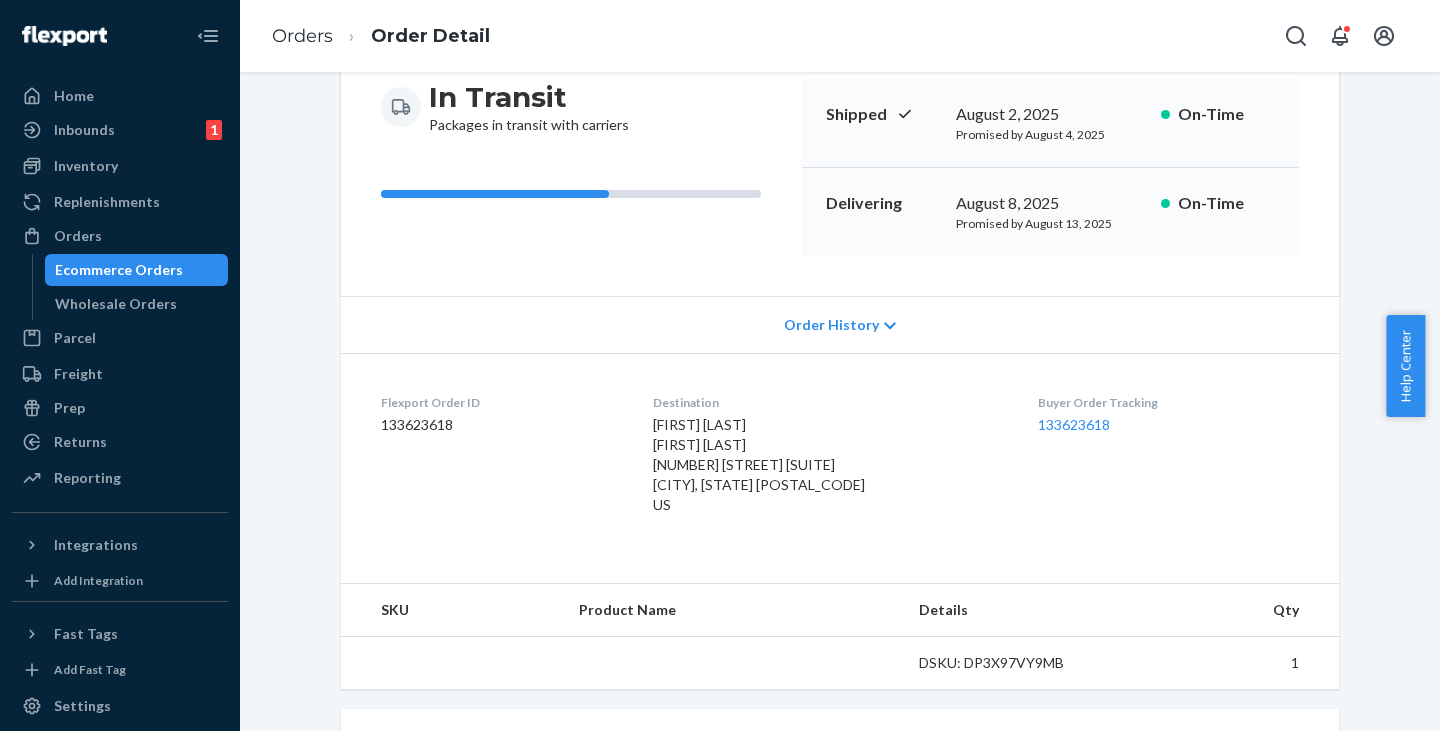 scroll, scrollTop: 500, scrollLeft: 0, axis: vertical 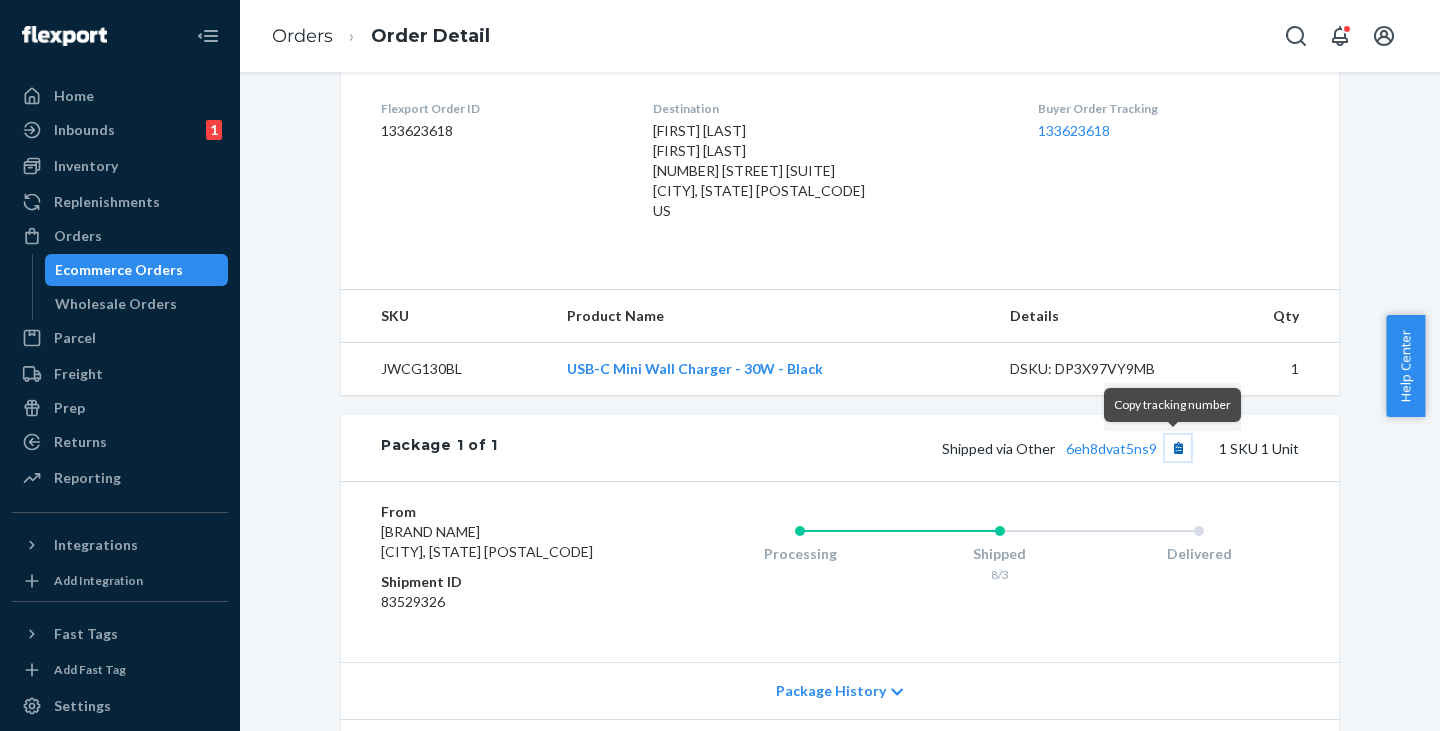 click at bounding box center [1178, 448] 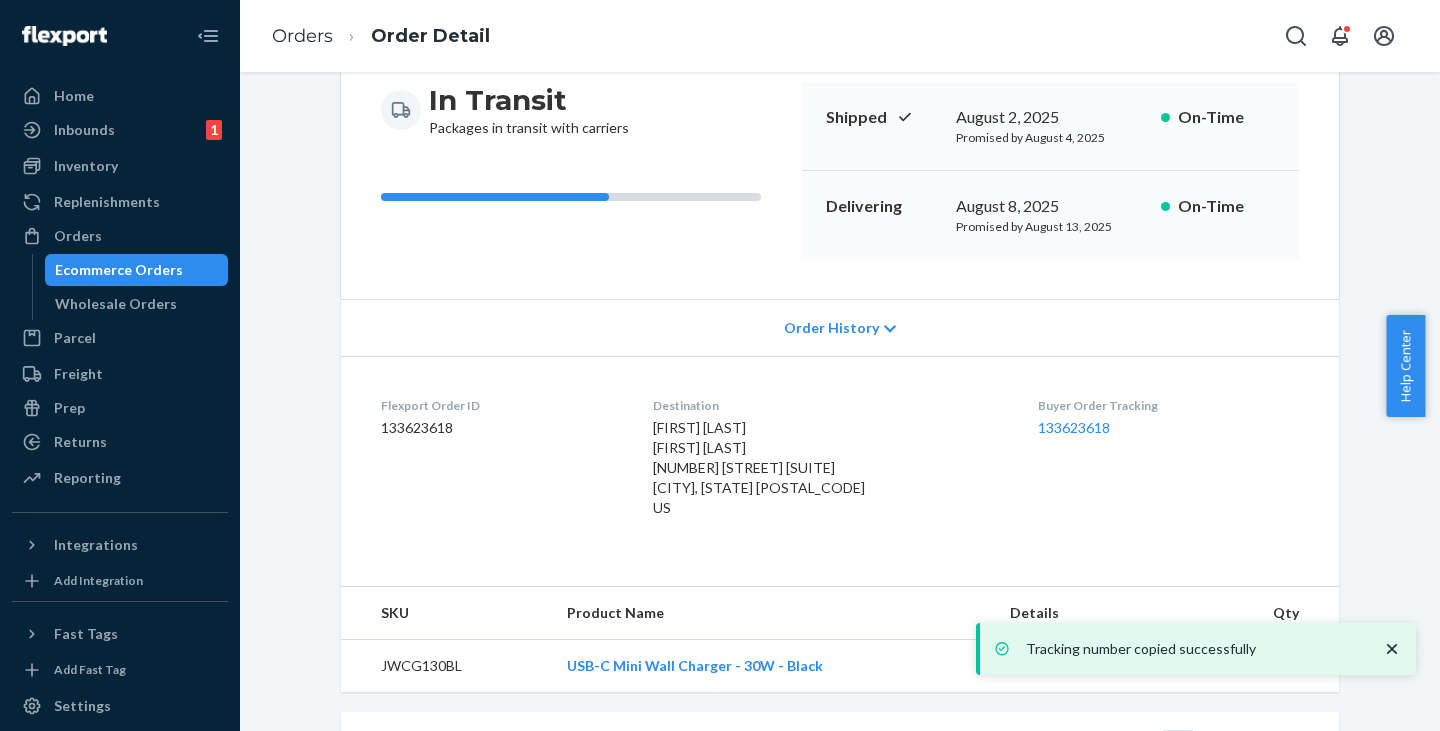 scroll, scrollTop: 0, scrollLeft: 0, axis: both 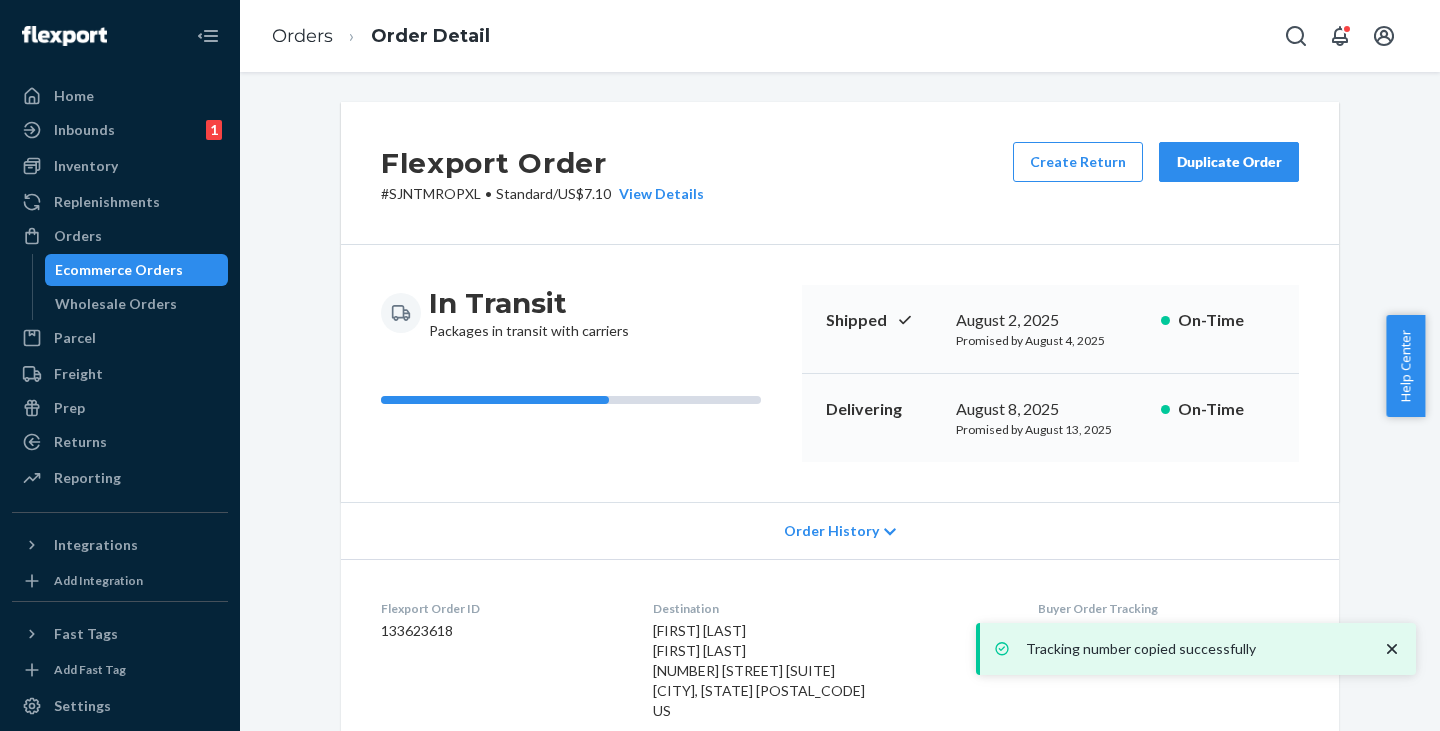 click on "# [ID] • Standard  /  US$[PRICE] View Details" at bounding box center [542, 194] 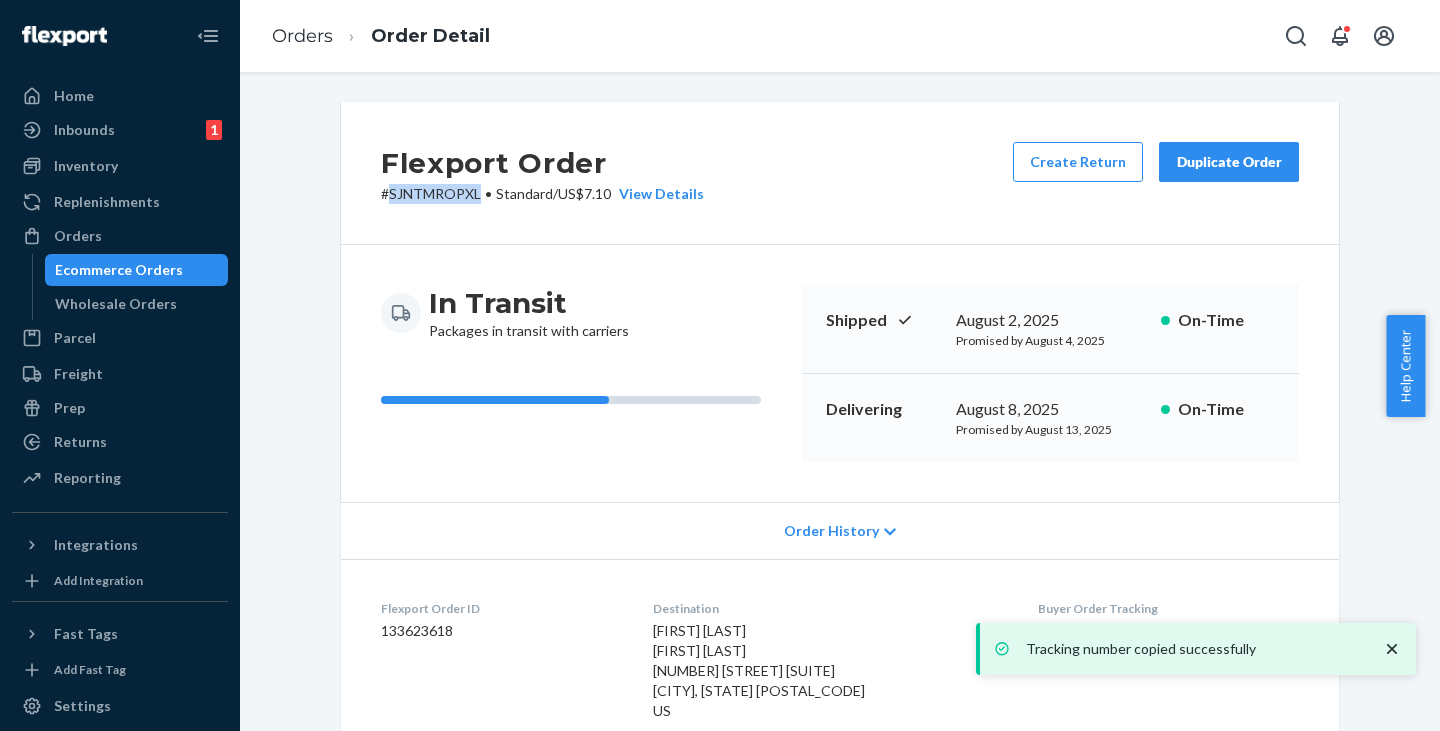 click on "# [ID] • Standard  /  US$[PRICE] View Details" at bounding box center [542, 194] 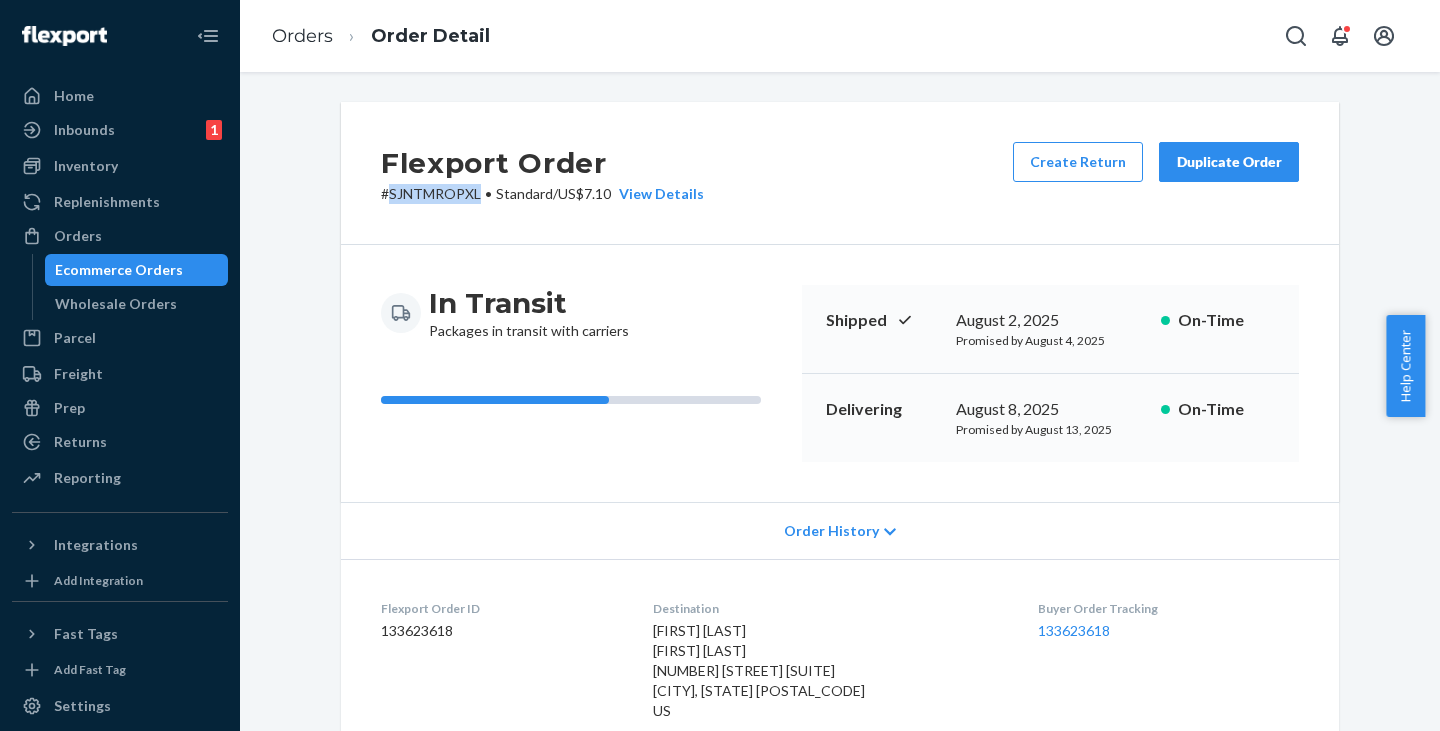 click on "Ecommerce Orders" at bounding box center (119, 270) 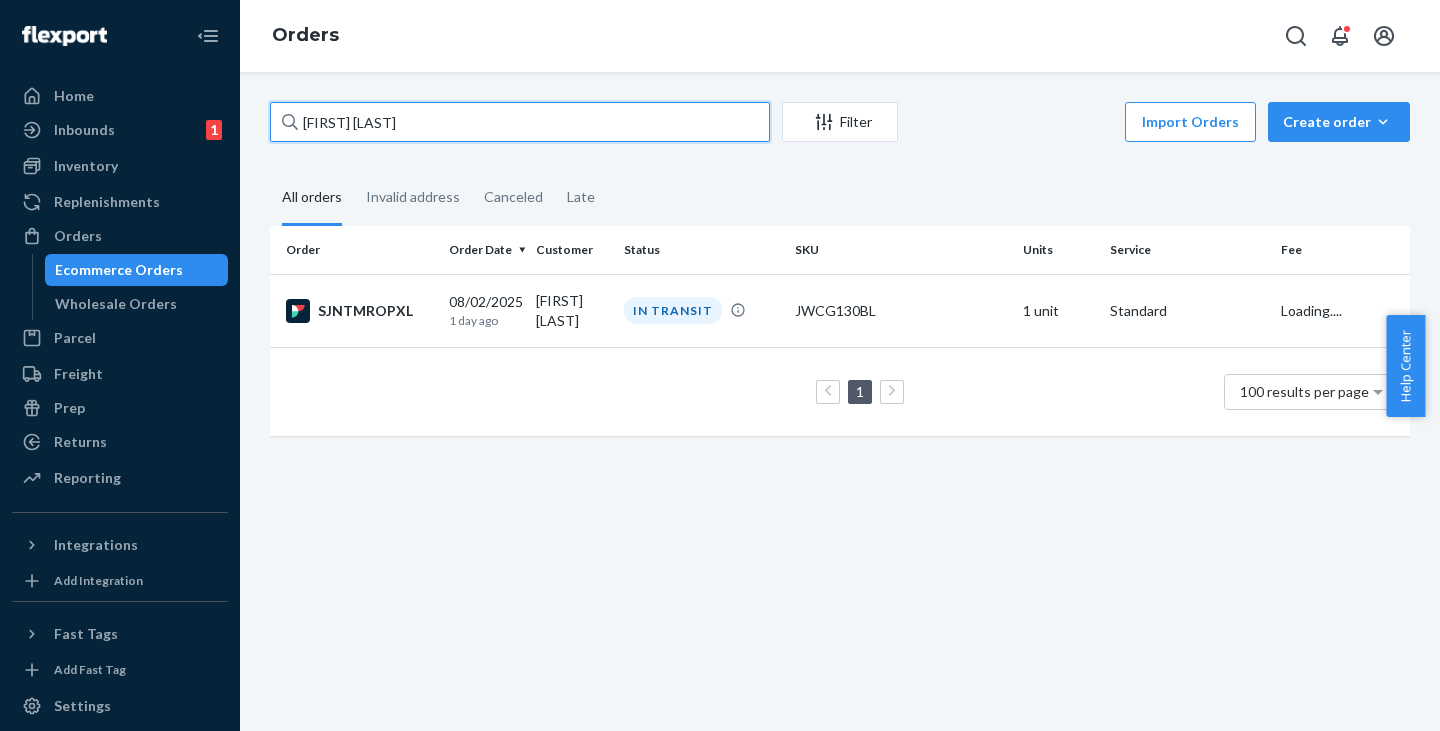 drag, startPoint x: 480, startPoint y: 124, endPoint x: 254, endPoint y: 124, distance: 226 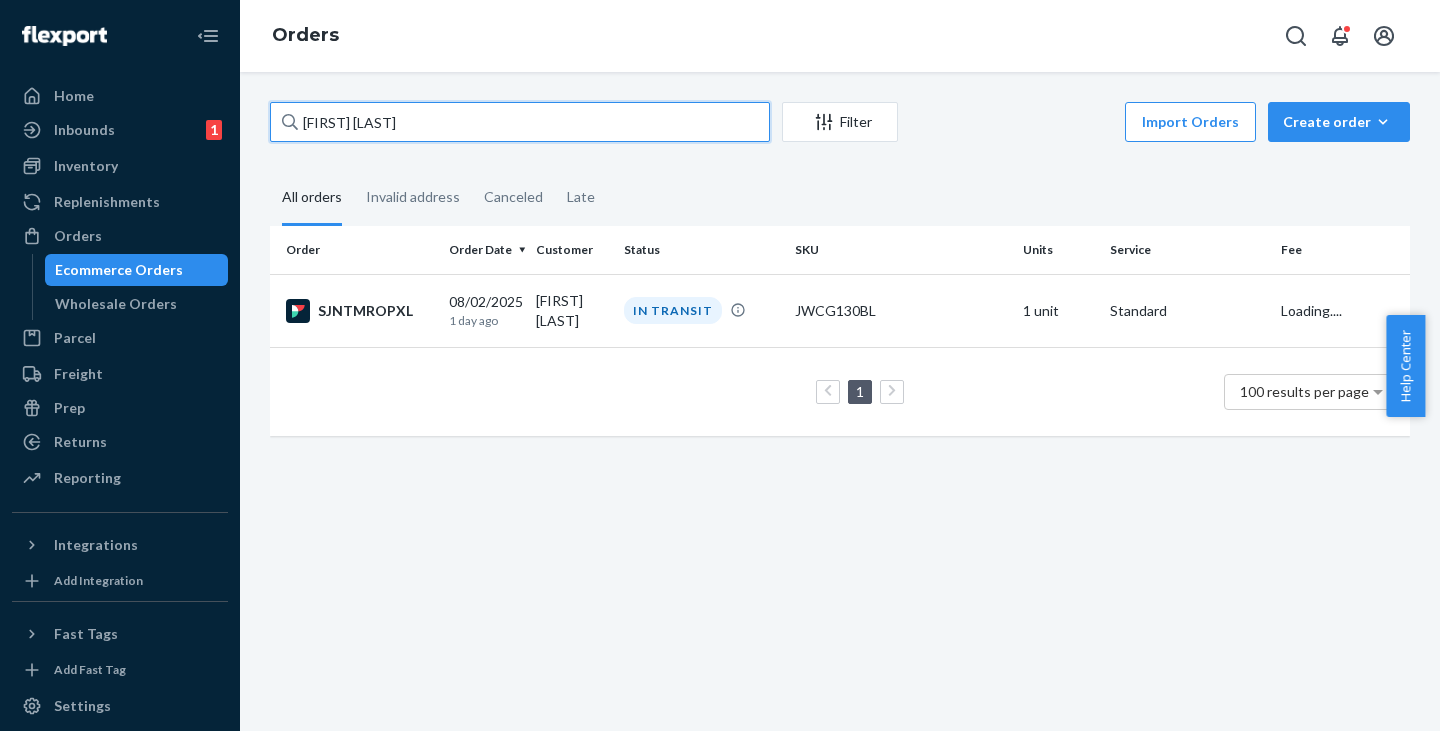 click on "Filter Import Orders Create order Ecommerce order Removal order All orders Invalid address Canceled Late Order Order Date Customer Status SKU Units Service Fee [ID] [DATE] [TIME] ago [FIRST] [LAST] IN TRANSIT [ID] [NUMBER] unit Standard Loading.... 1 100 results per page" at bounding box center (840, 401) 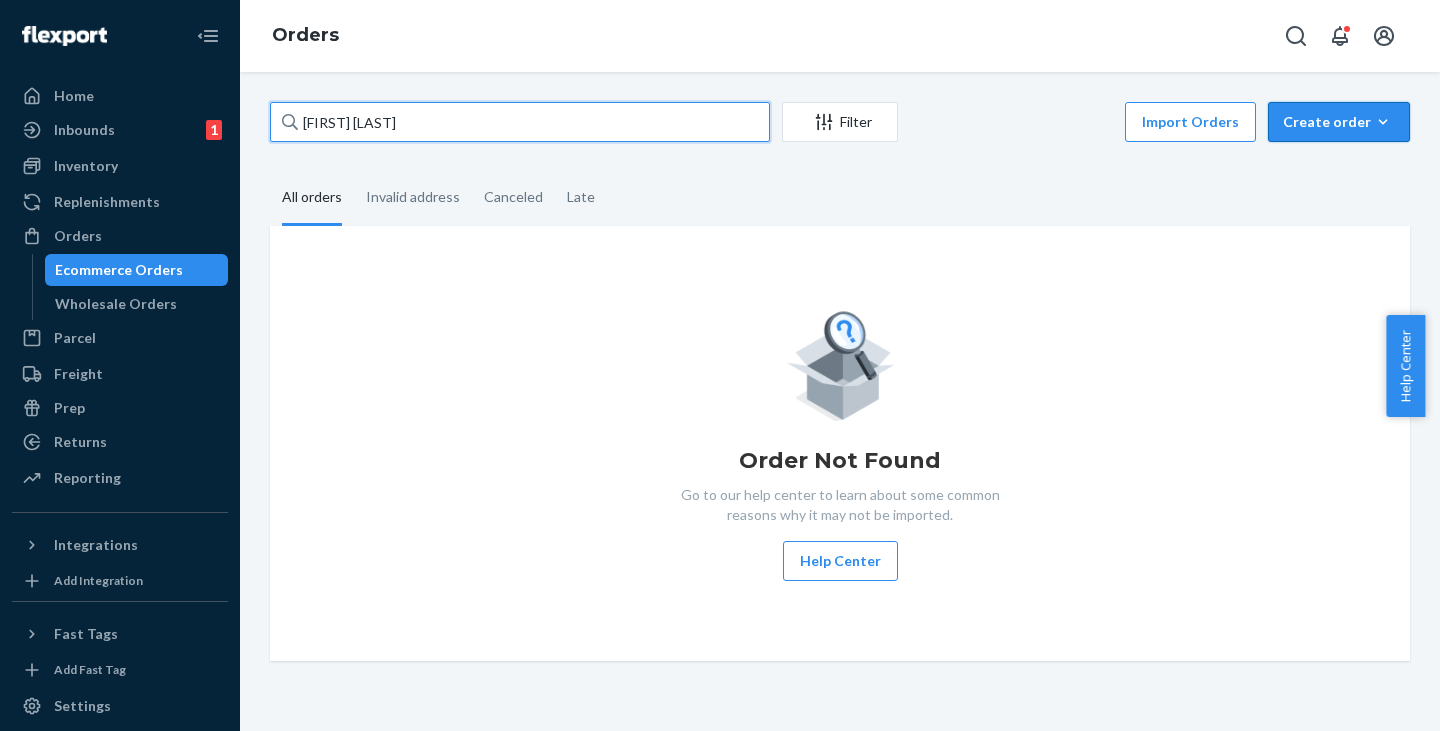type on "[FIRST] [LAST]" 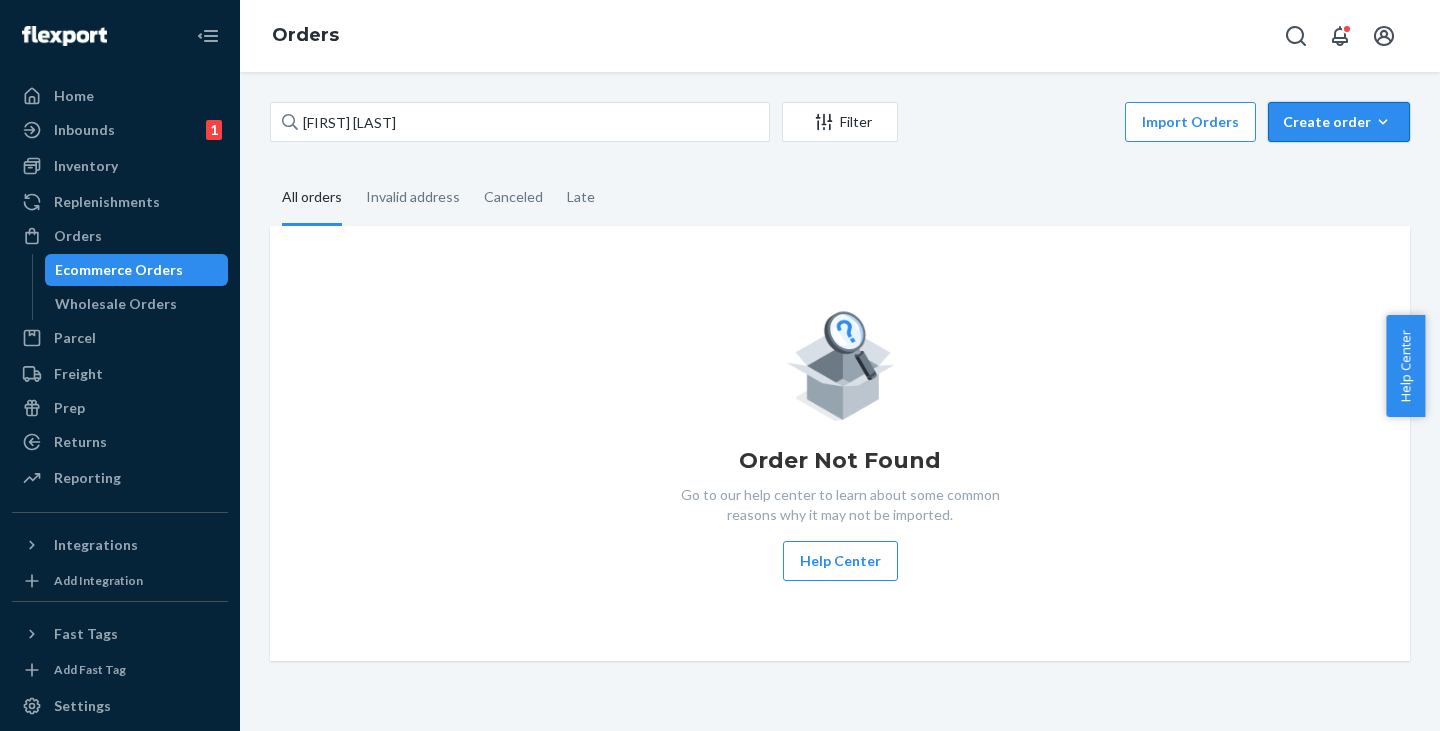 click on "Create order" at bounding box center (1339, 122) 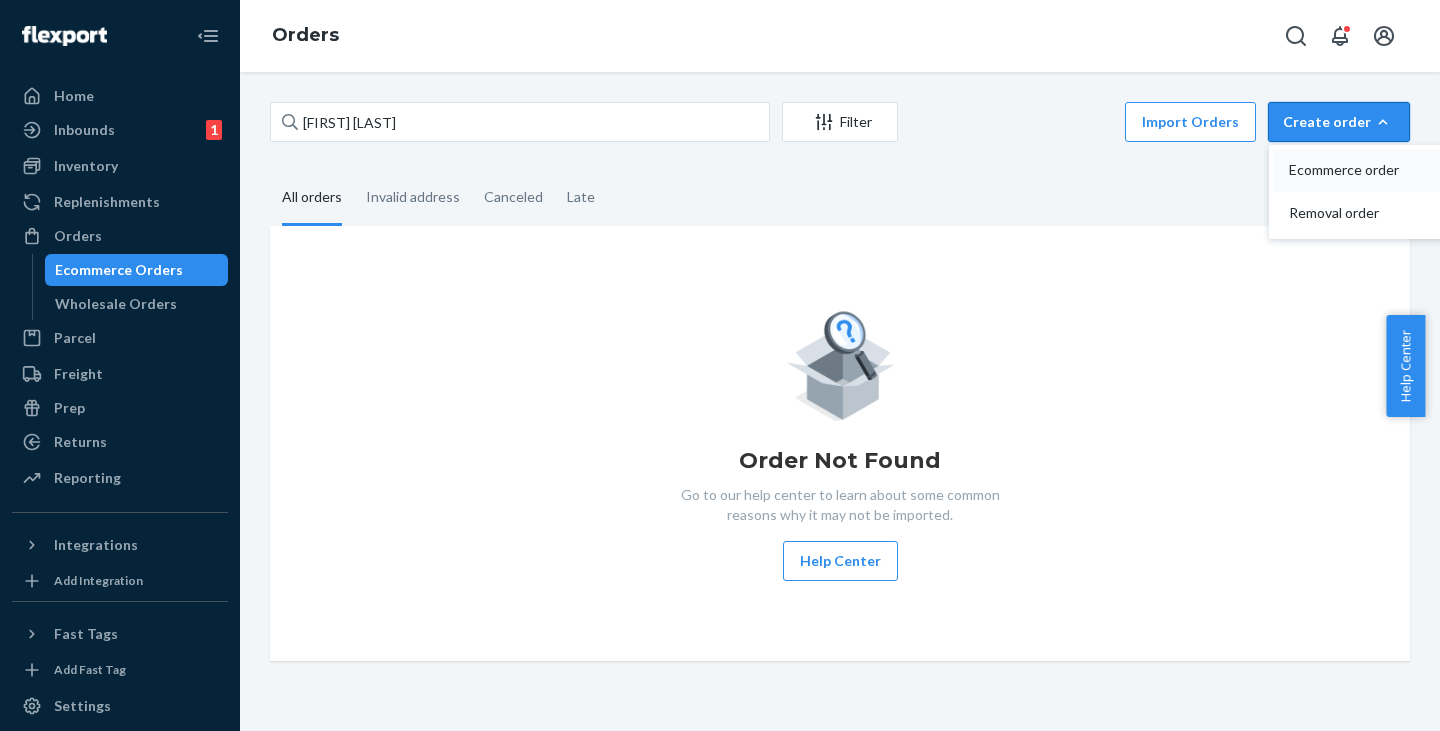 click on "Ecommerce order" at bounding box center [1351, 170] 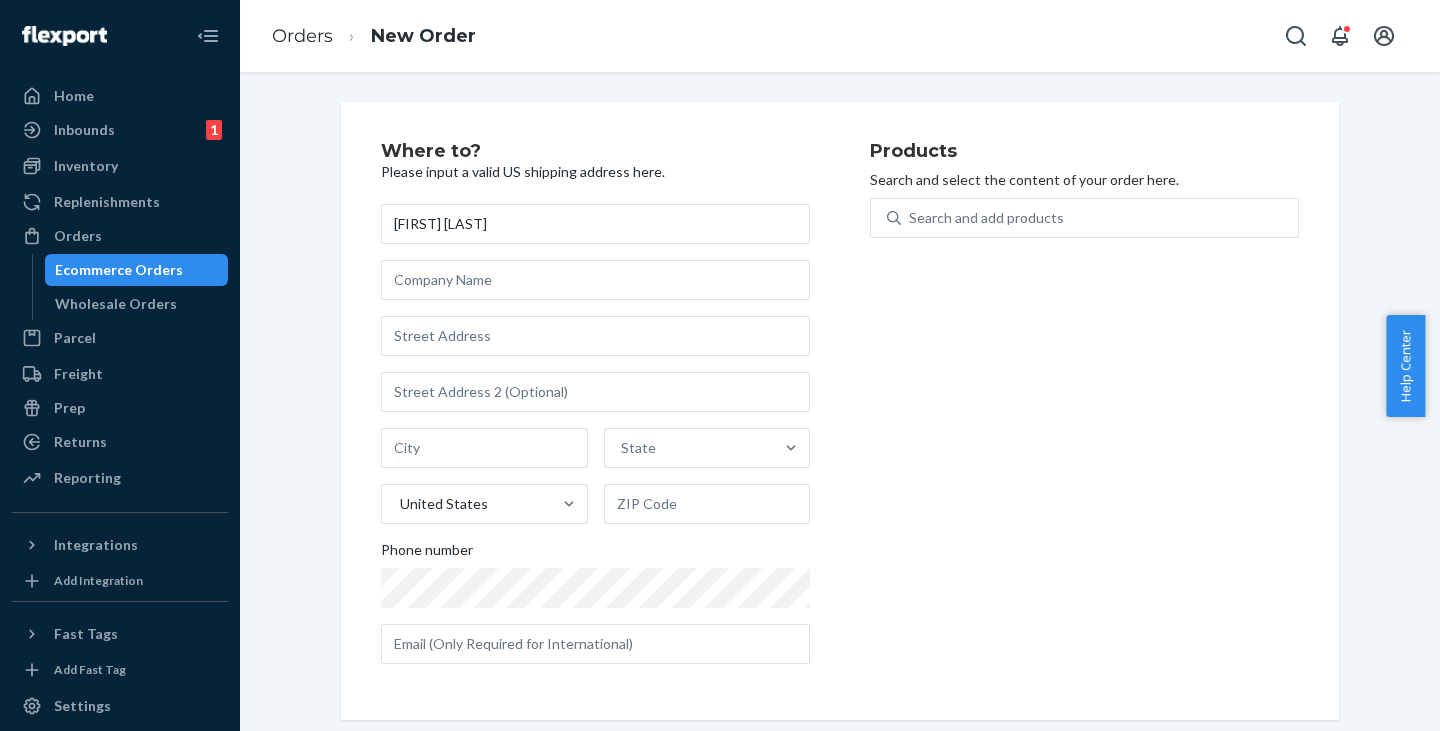 type on "[FIRST] [LAST]" 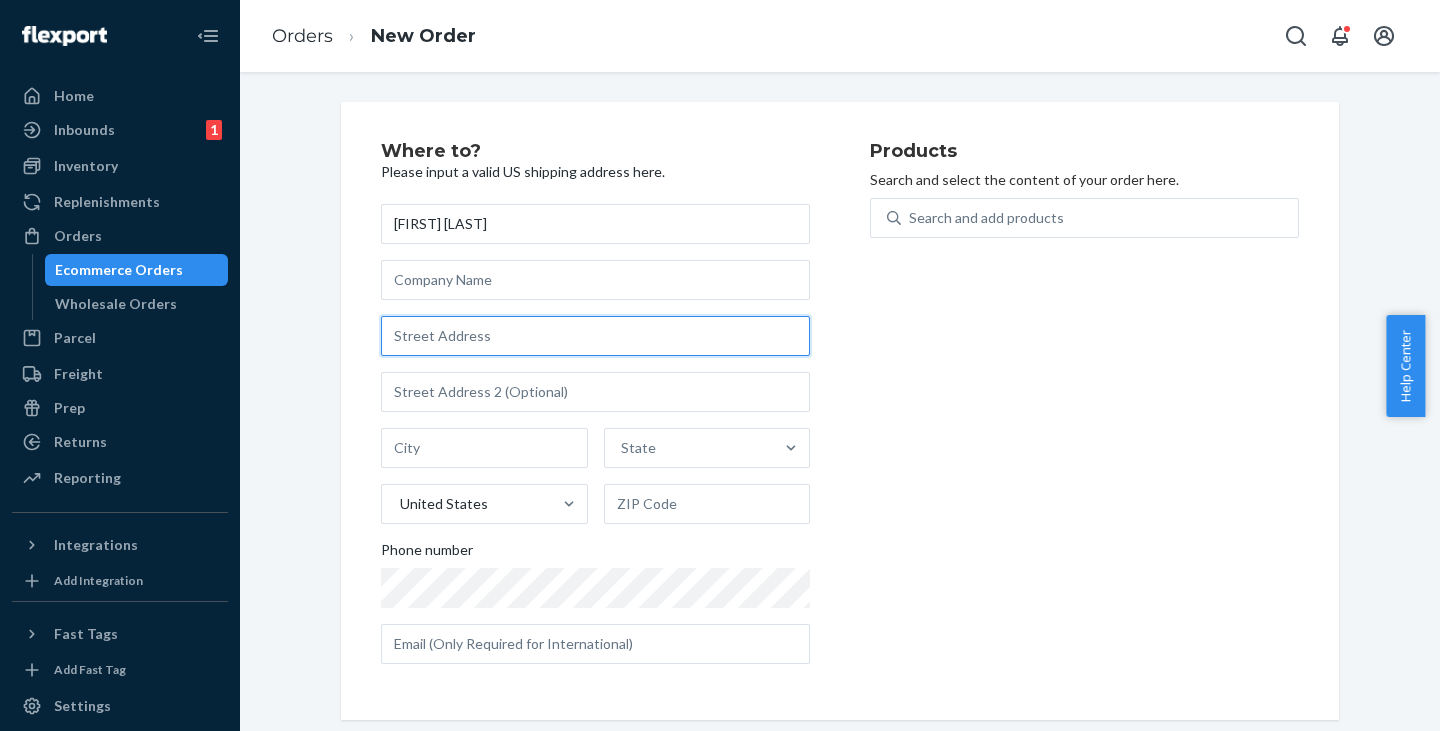 click at bounding box center [595, 336] 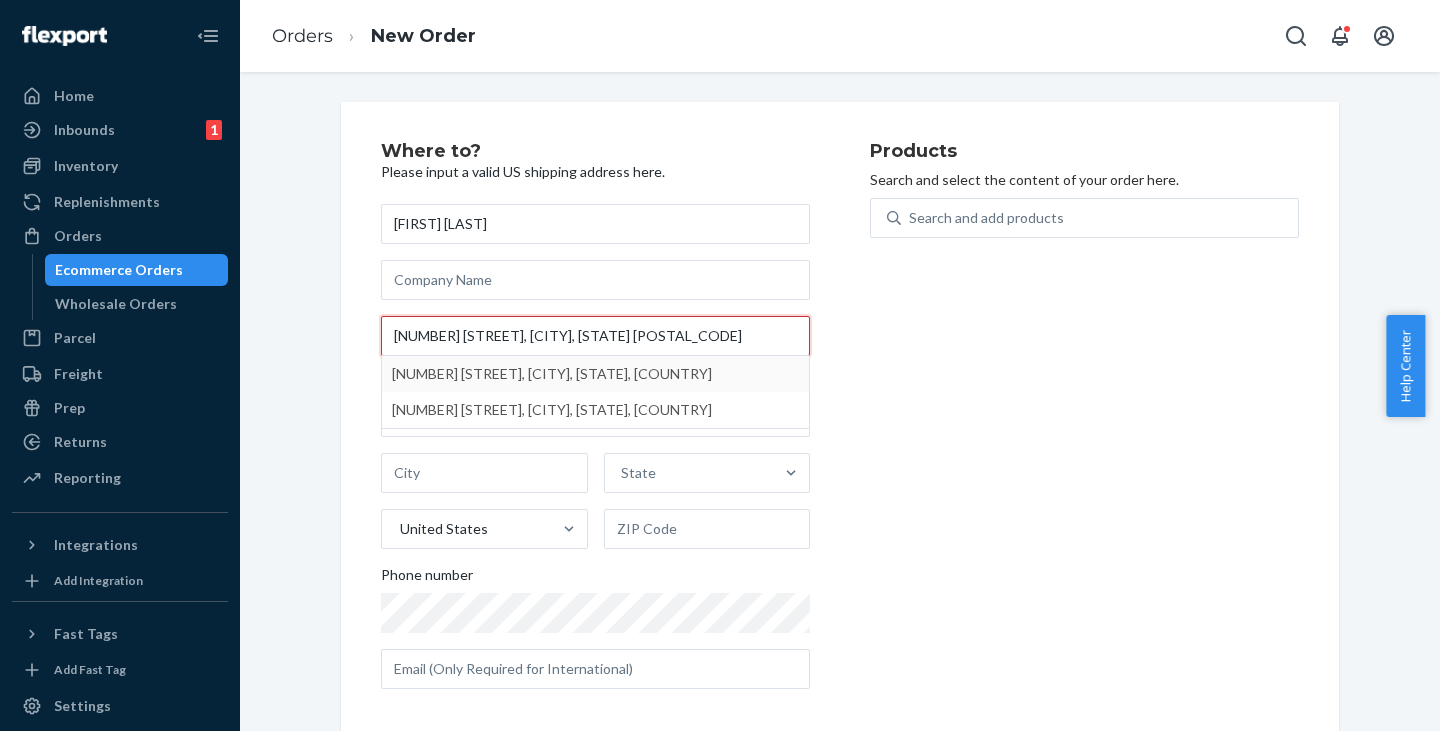 type on "[NUMBER] [STREET], [CITY], [STATE] [POSTAL_CODE]" 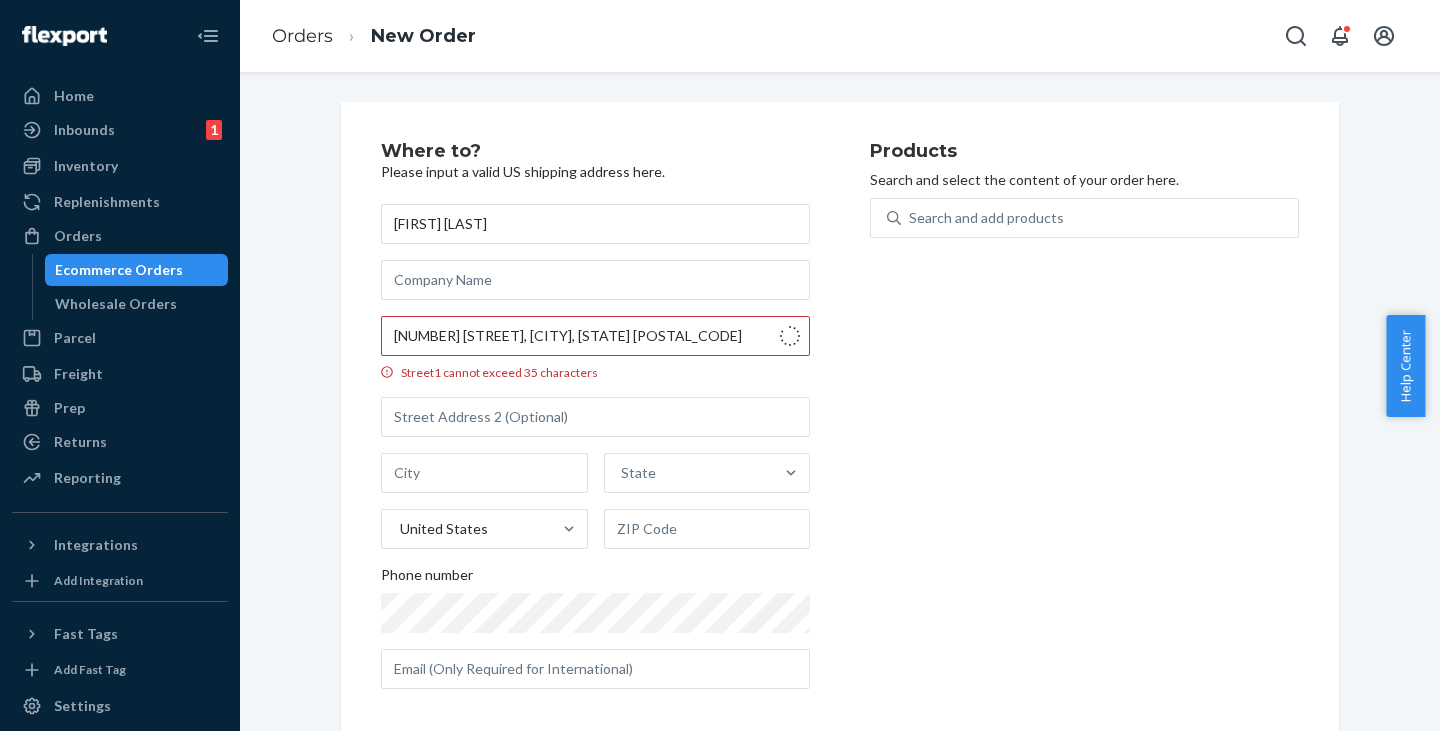 type on "[CITY]" 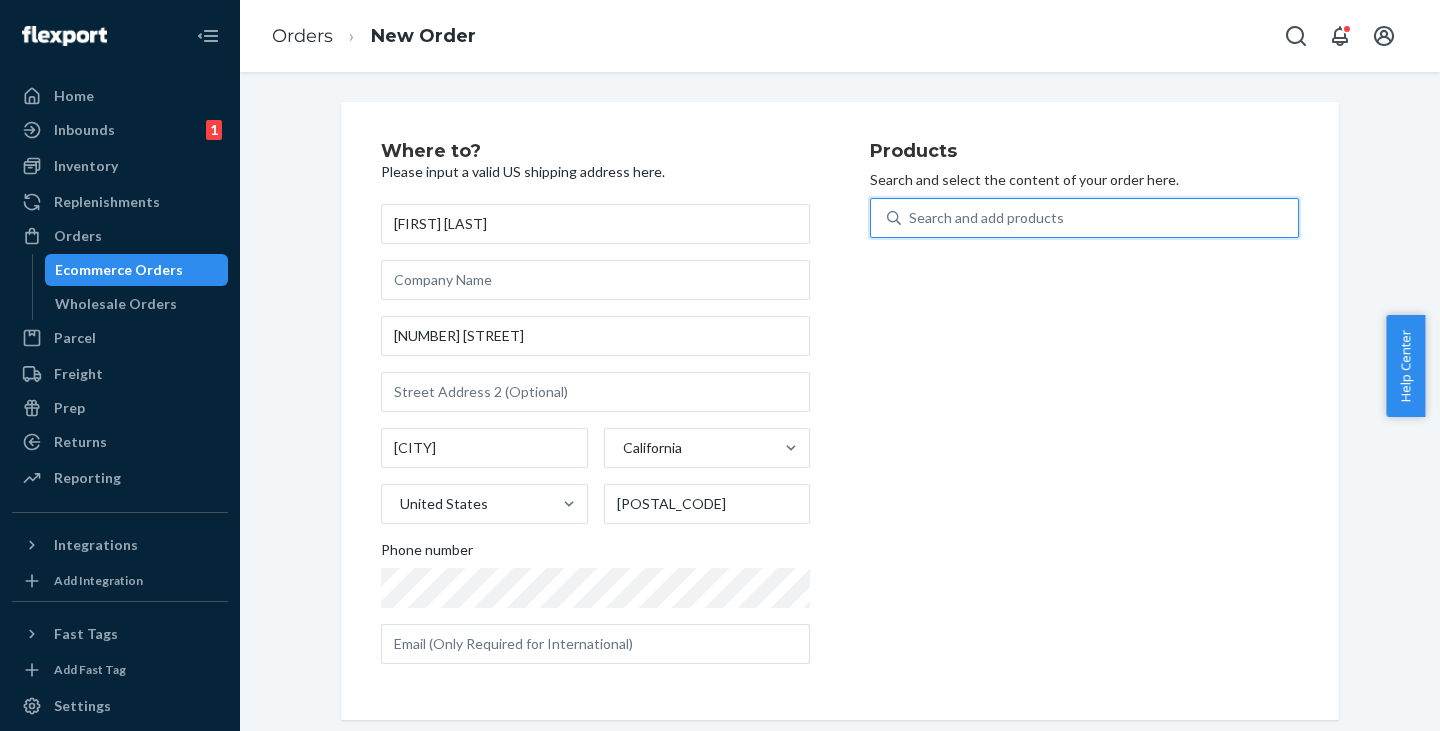click on "Search and add products" at bounding box center [986, 218] 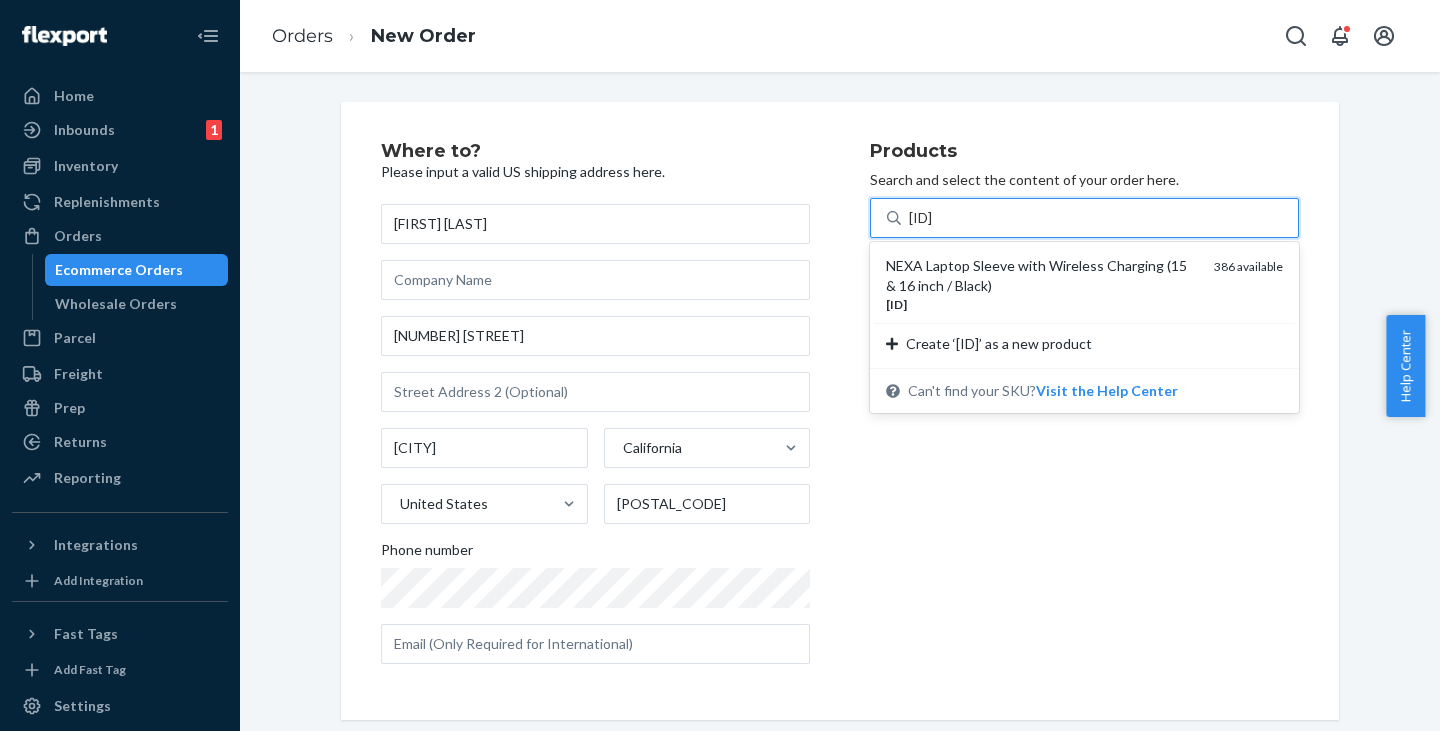click on "NEXA Laptop Sleeve with Wireless Charging (15 & 16 inch / Black)" at bounding box center (1042, 276) 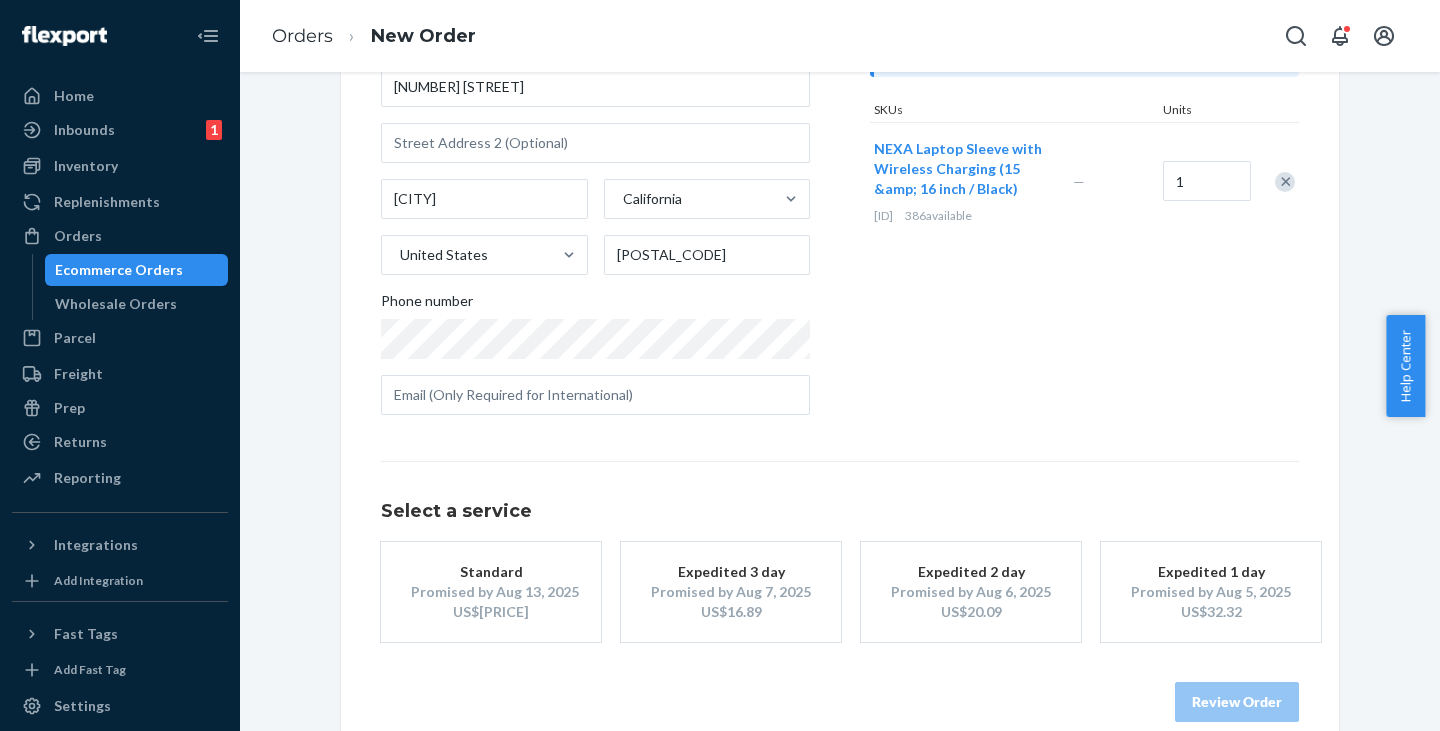 scroll, scrollTop: 259, scrollLeft: 0, axis: vertical 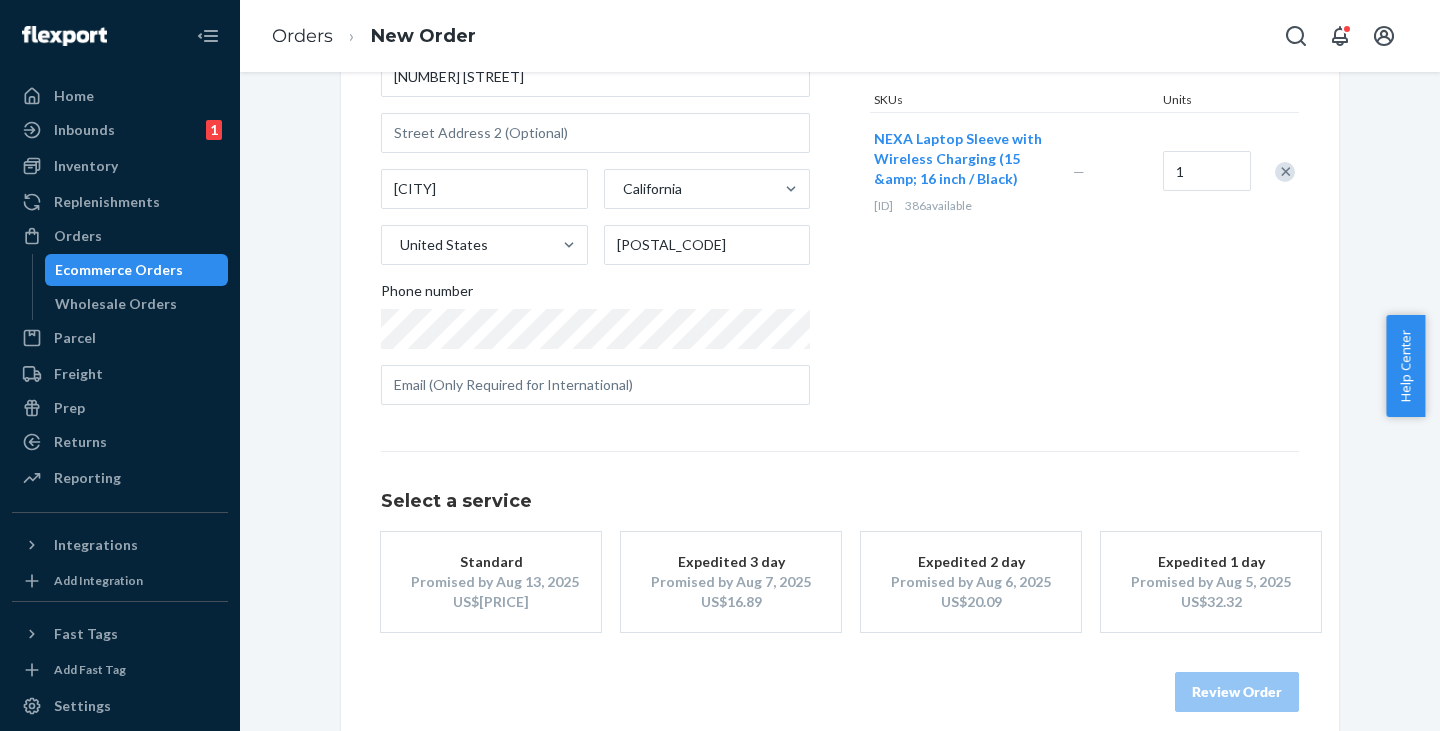 click on "Promised by Aug 13, 2025" at bounding box center [491, 582] 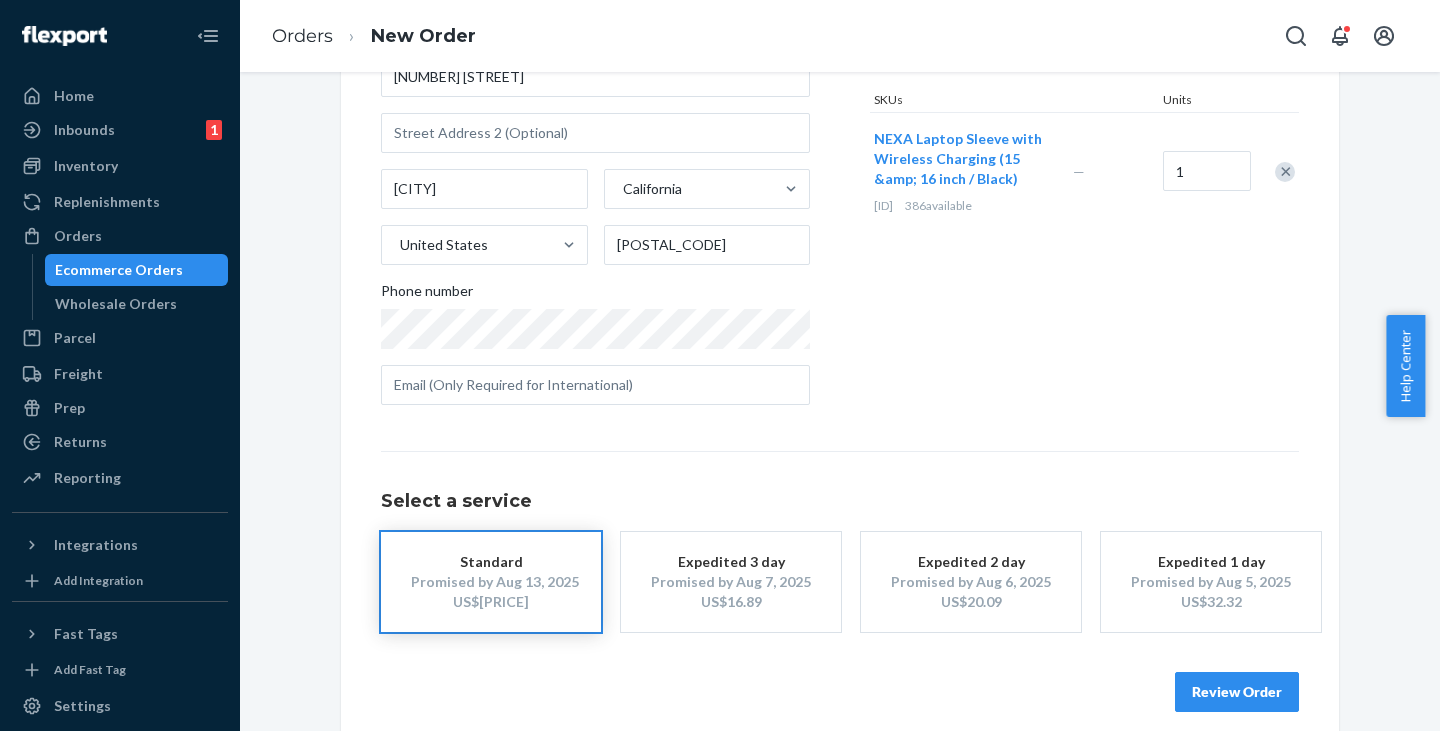 click on "Review Order" at bounding box center [1237, 692] 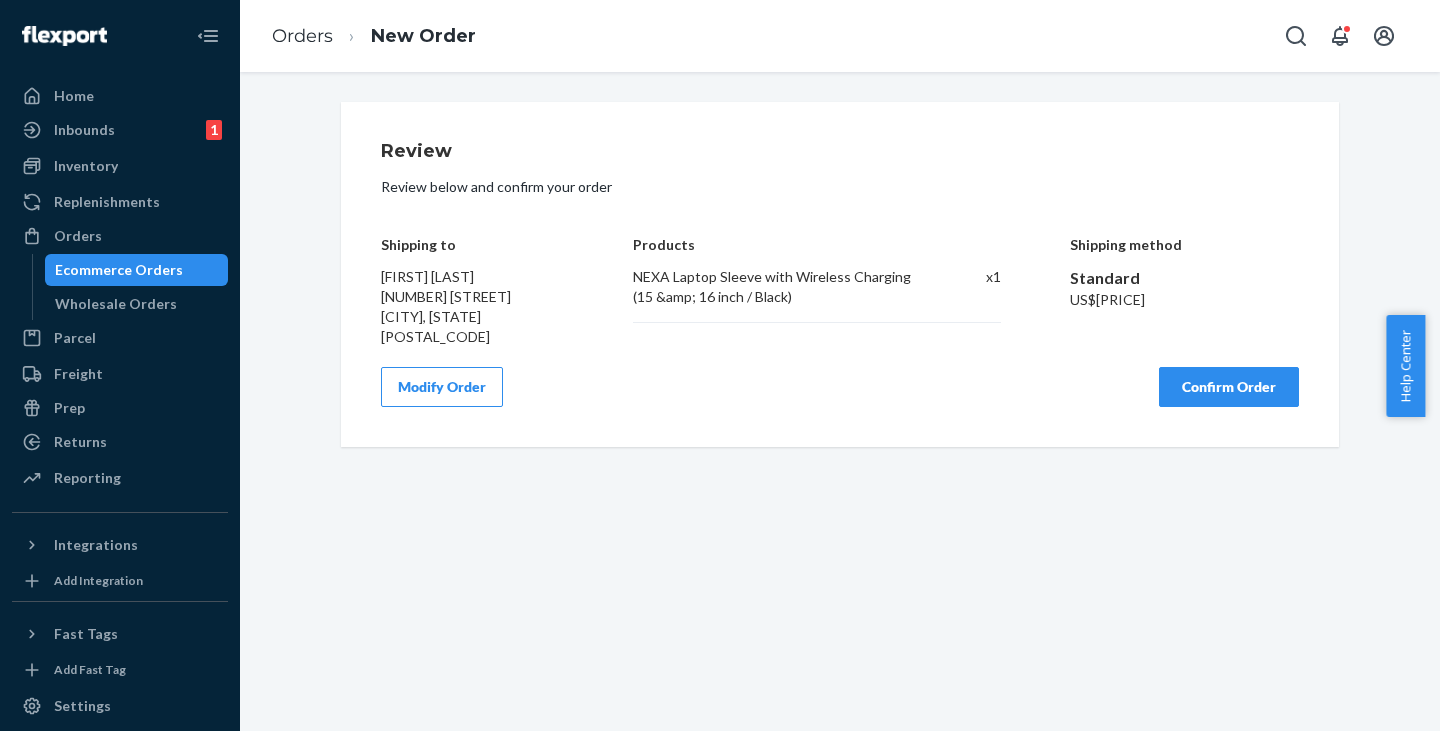 scroll, scrollTop: 0, scrollLeft: 0, axis: both 